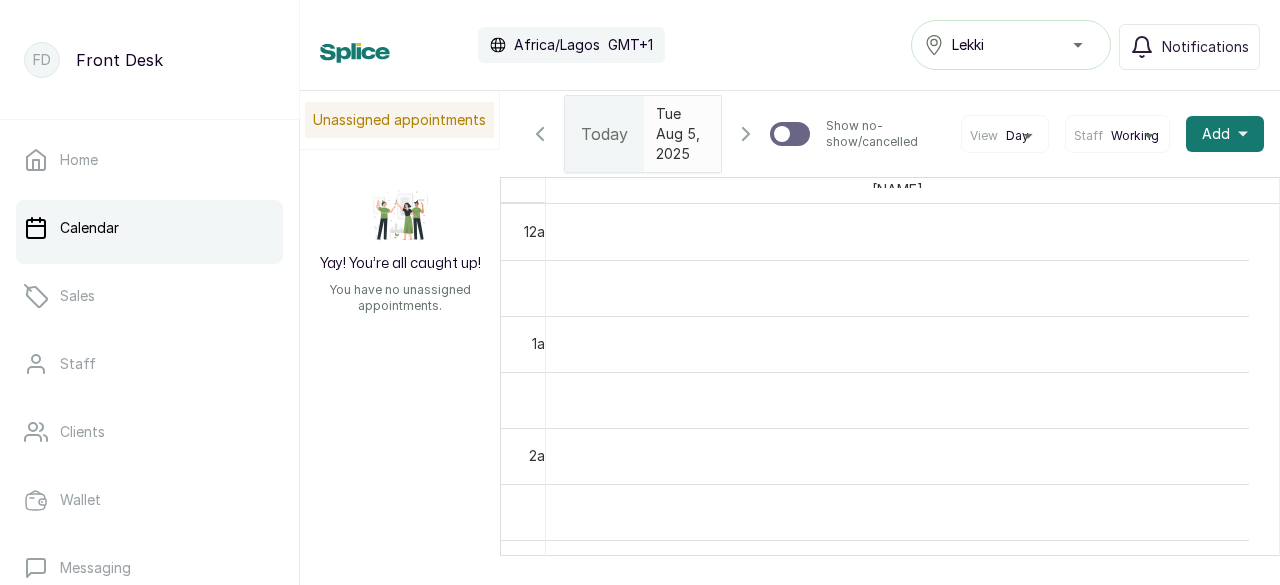 scroll, scrollTop: 0, scrollLeft: 0, axis: both 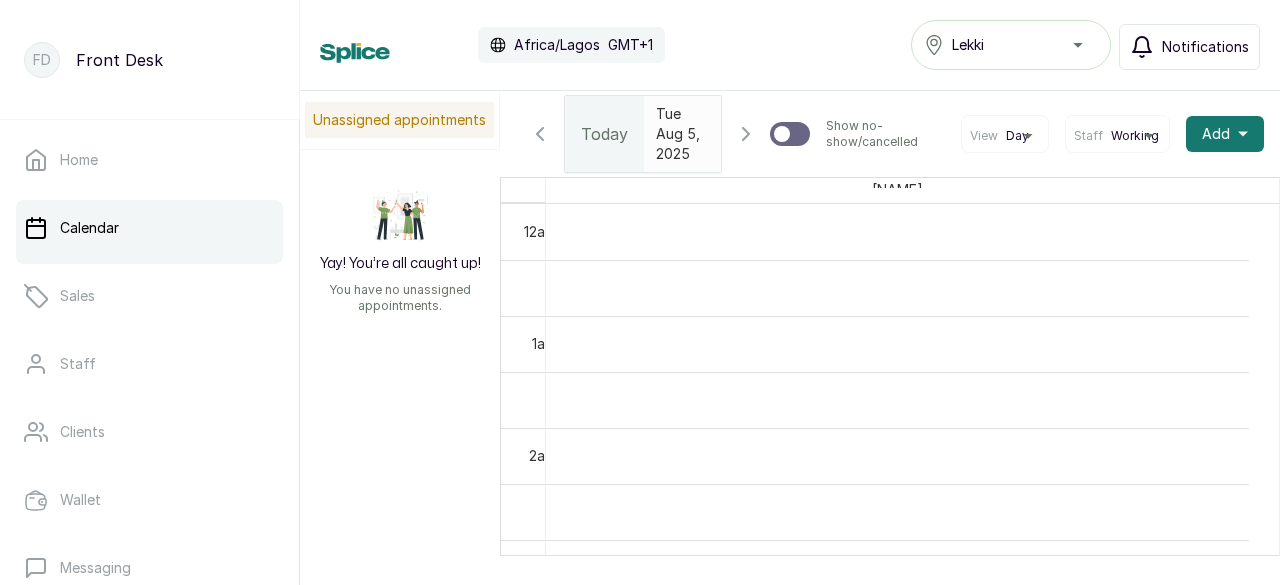 click on "Notifications" at bounding box center [1205, 47] 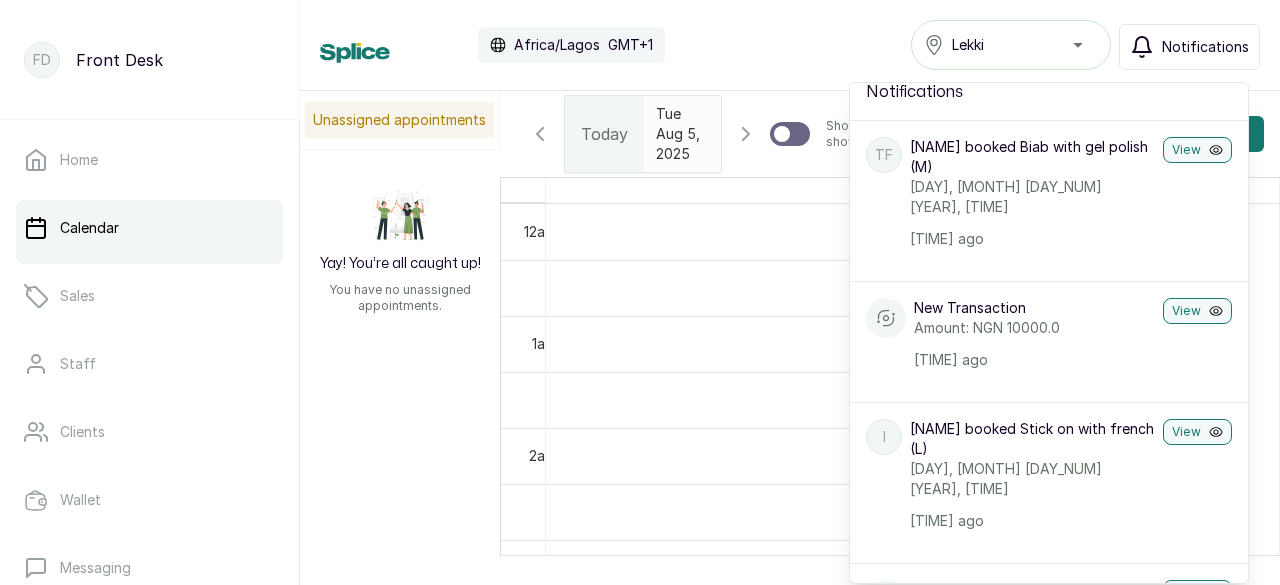 scroll, scrollTop: 0, scrollLeft: 0, axis: both 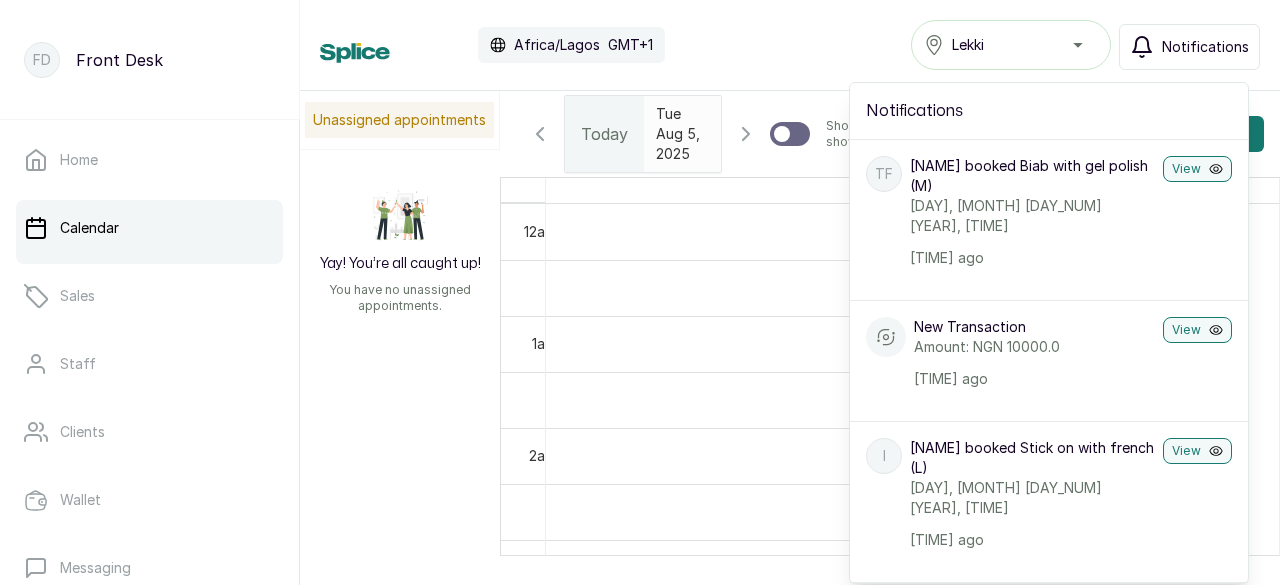 click on "Notifications" at bounding box center (1205, 47) 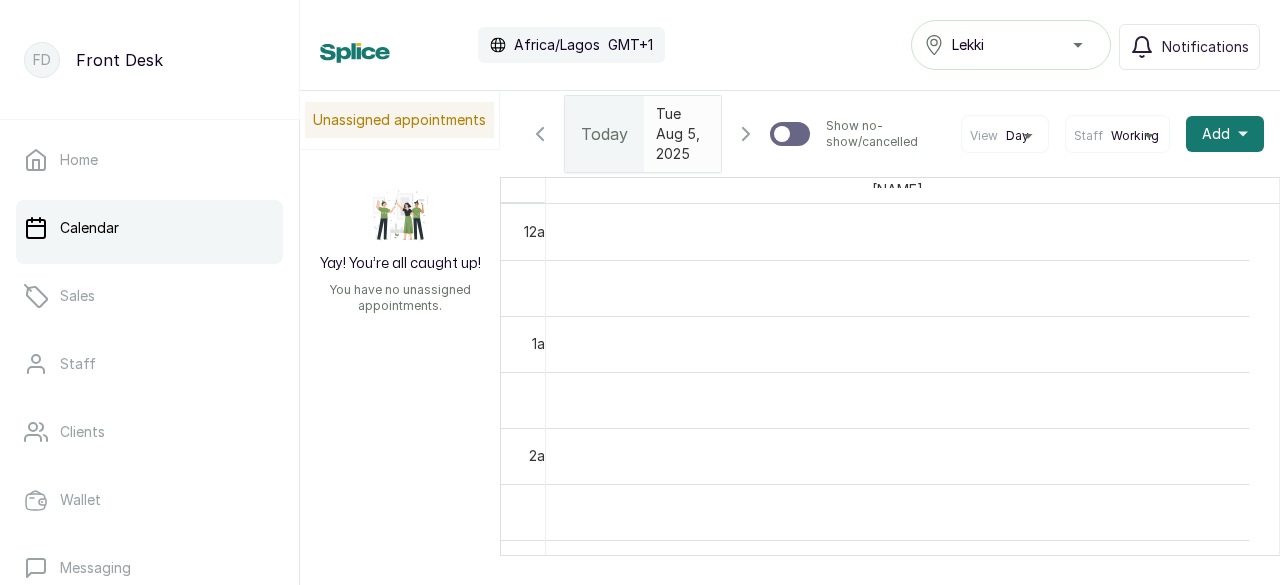 scroll, scrollTop: 44, scrollLeft: 0, axis: vertical 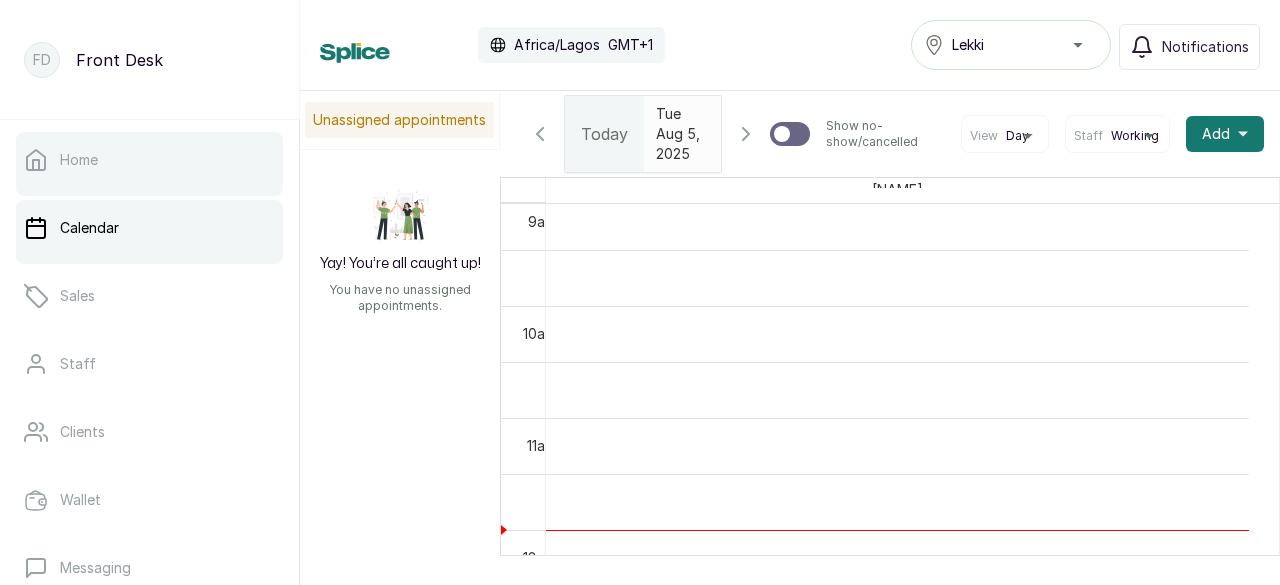 click on "Home" at bounding box center (79, 160) 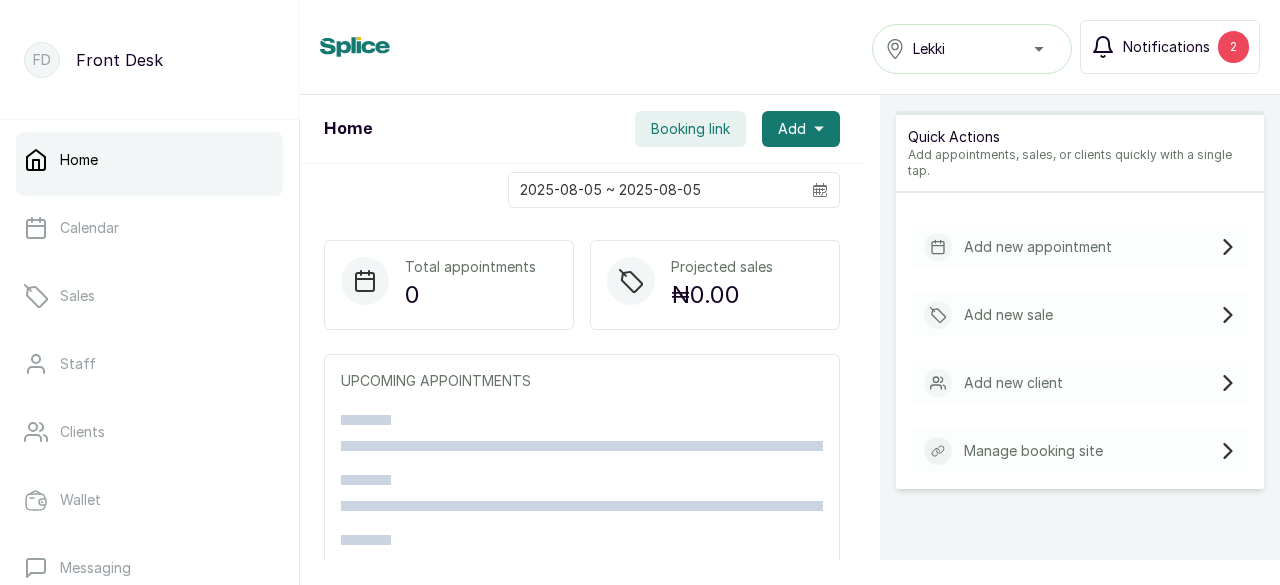 click on "Notifications" at bounding box center [1166, 47] 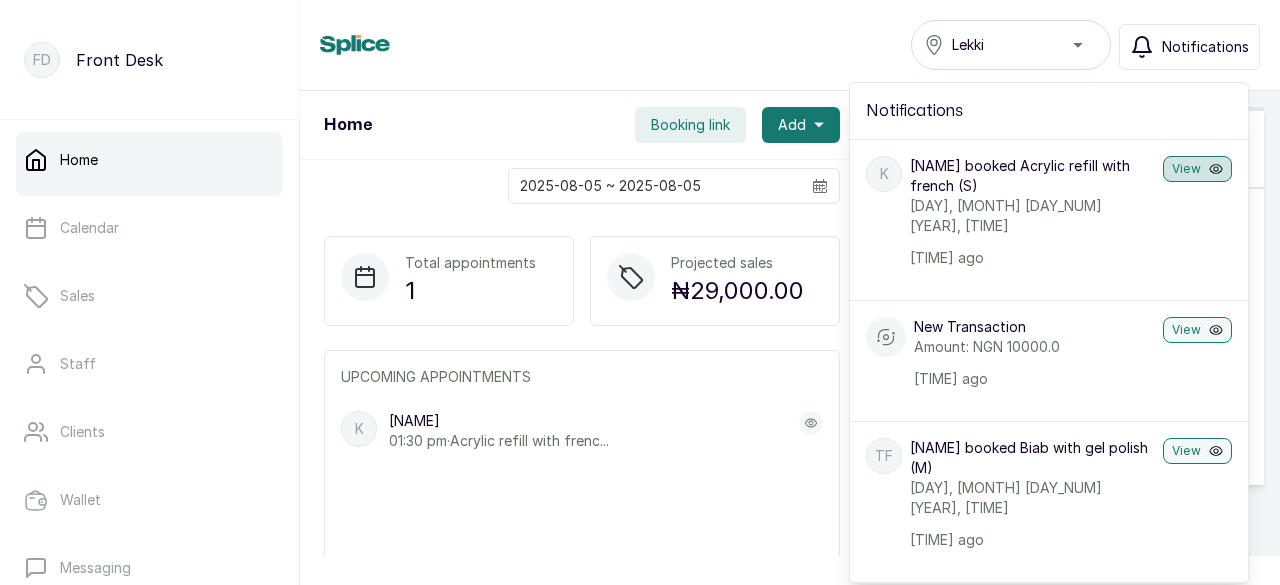 click on "View" at bounding box center [1197, 169] 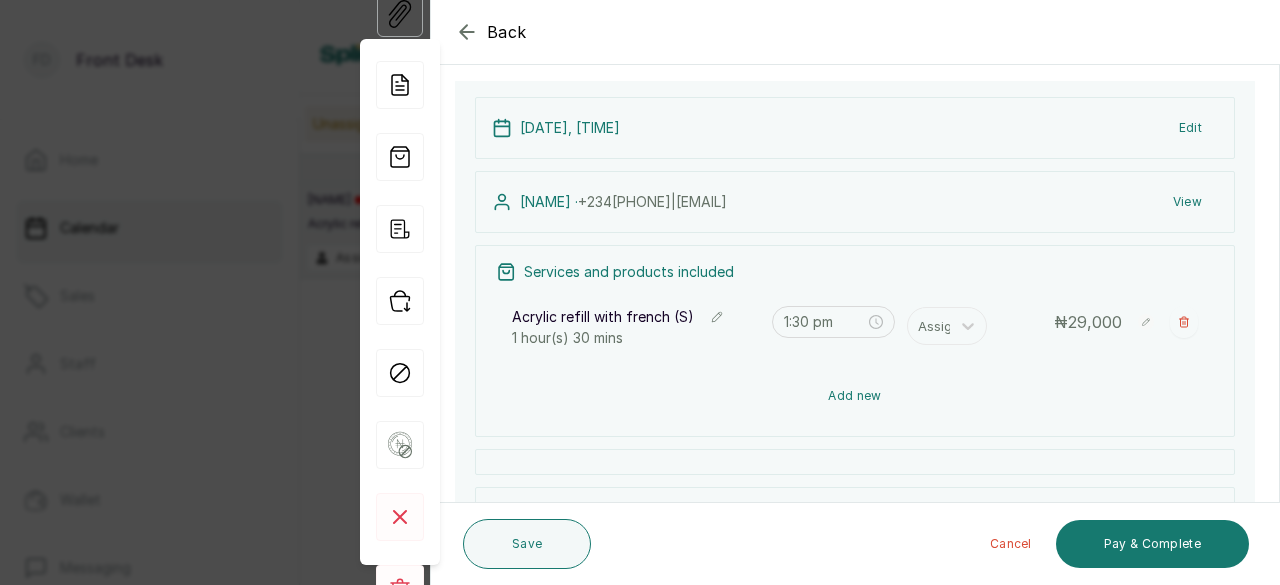 scroll, scrollTop: 100, scrollLeft: 0, axis: vertical 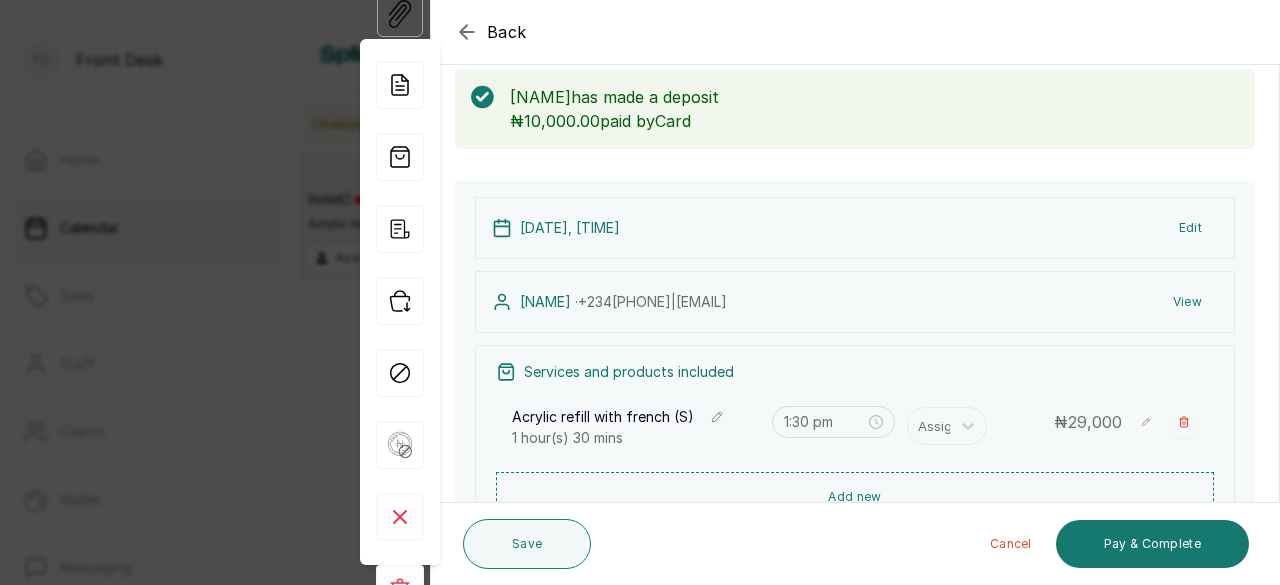 click 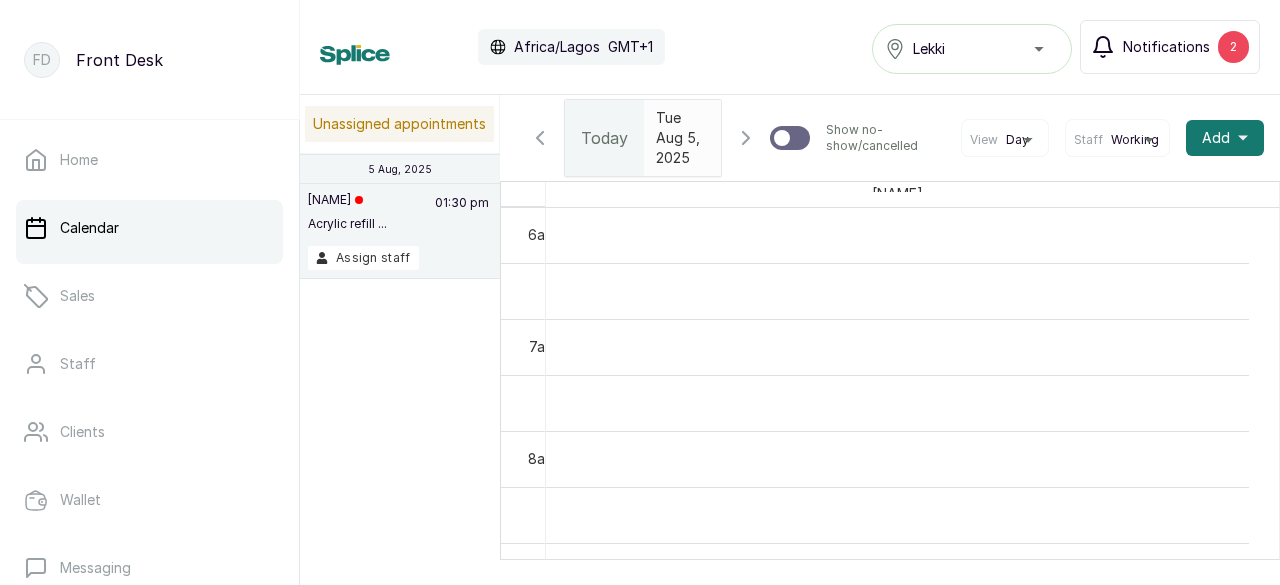 click on "Notifications" at bounding box center [1166, 47] 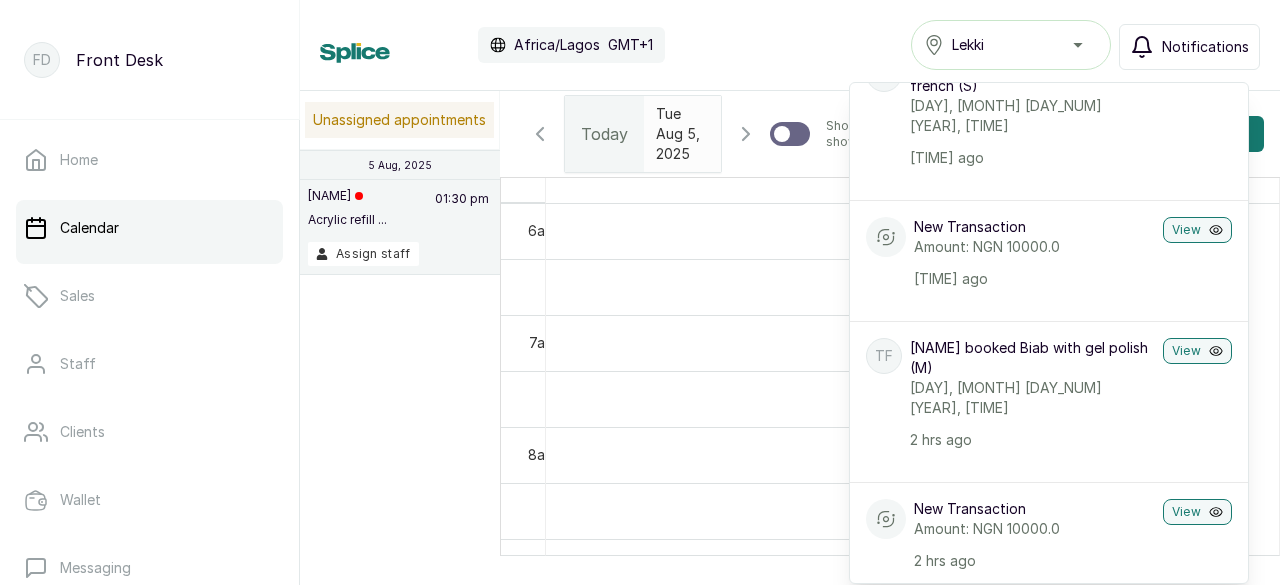 scroll, scrollTop: 0, scrollLeft: 0, axis: both 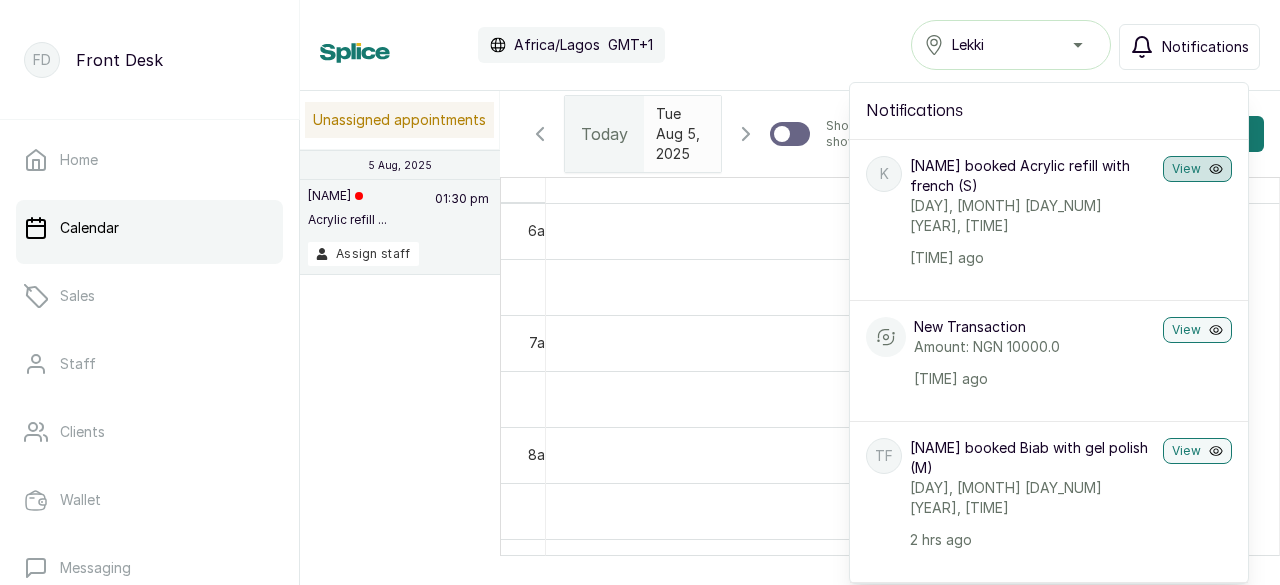 click on "View" at bounding box center (1197, 169) 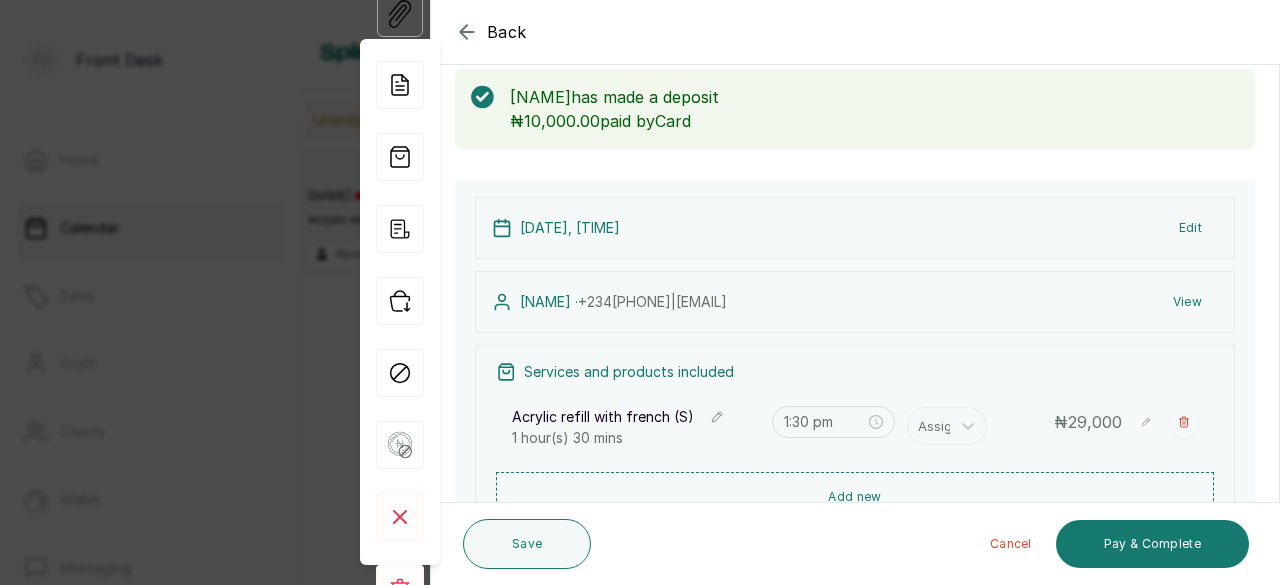 scroll, scrollTop: 200, scrollLeft: 0, axis: vertical 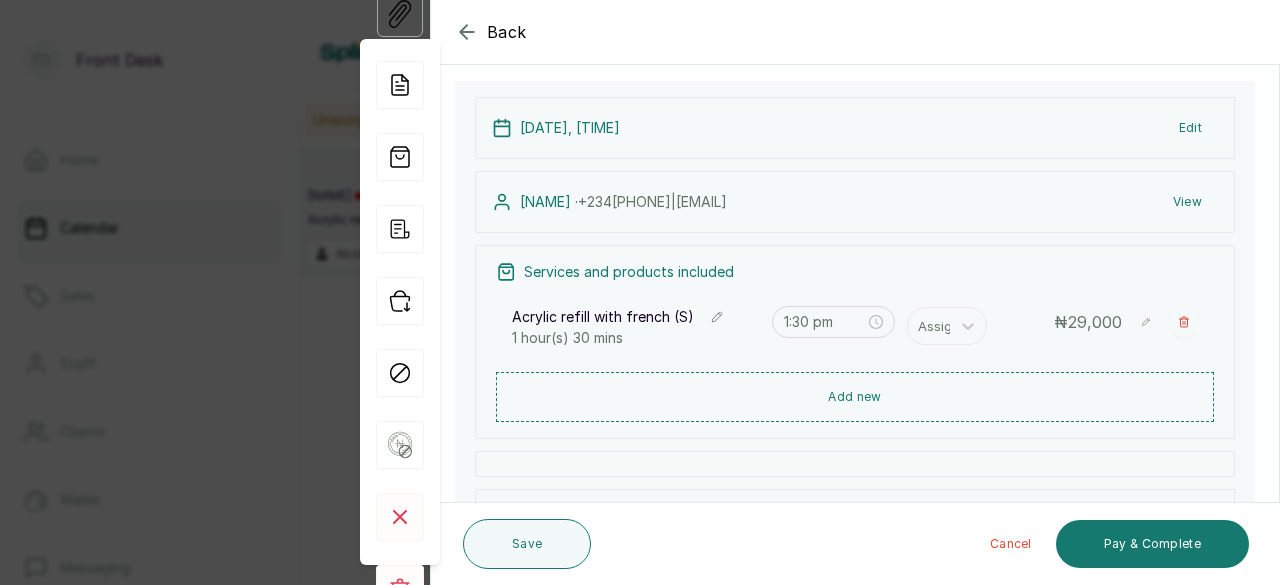 click 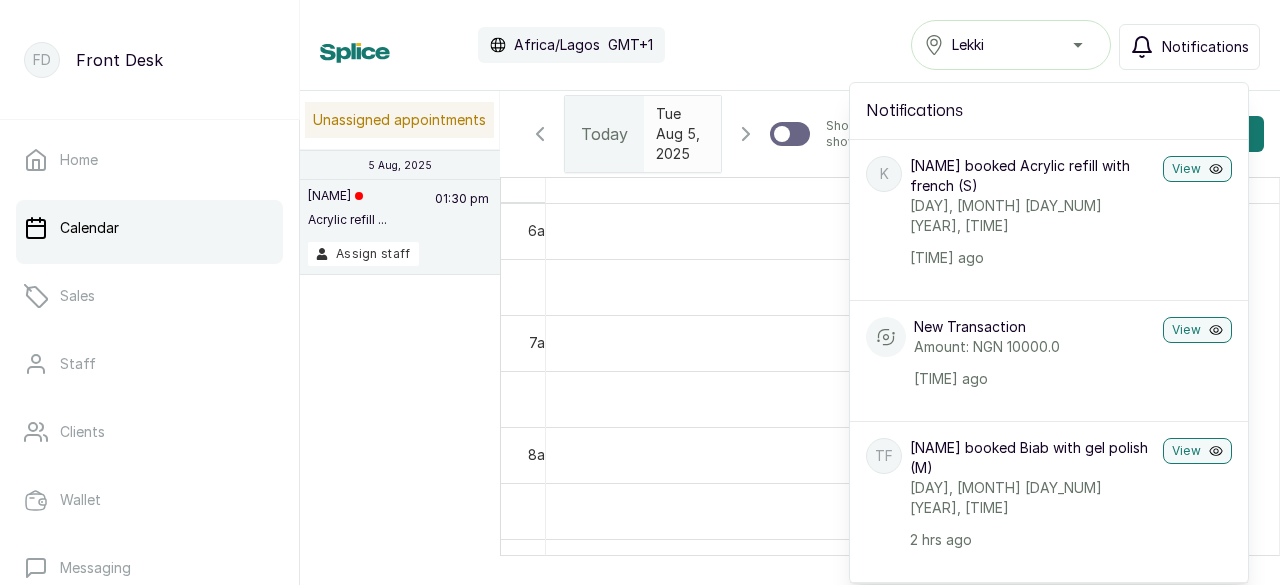 scroll, scrollTop: 807, scrollLeft: 0, axis: vertical 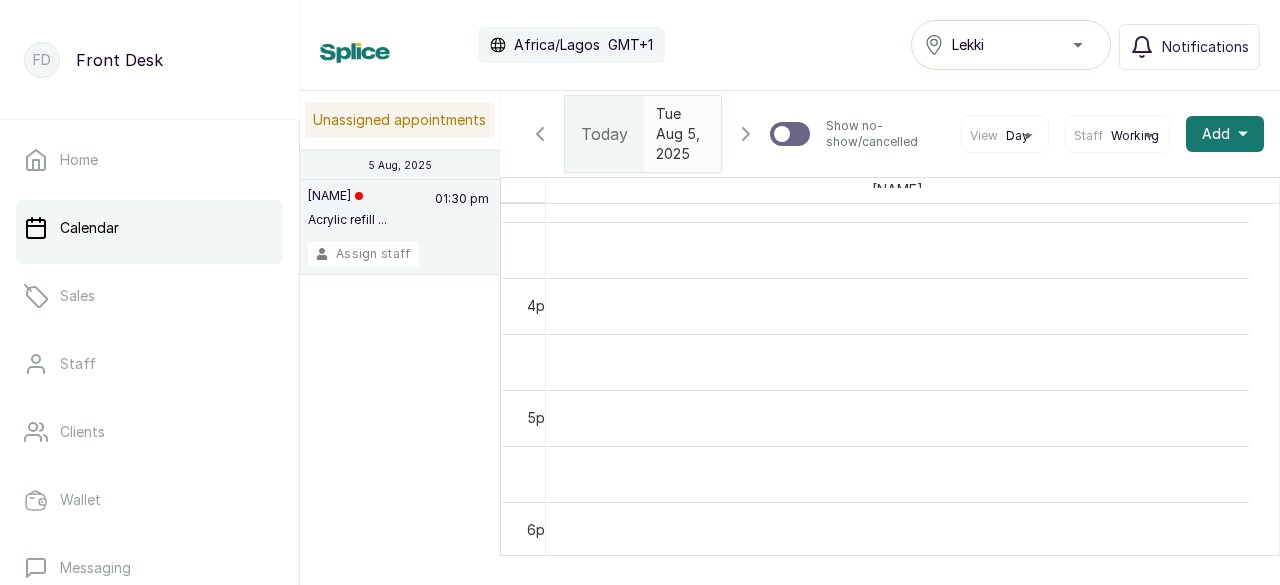 click on "Assign staff" at bounding box center [363, 254] 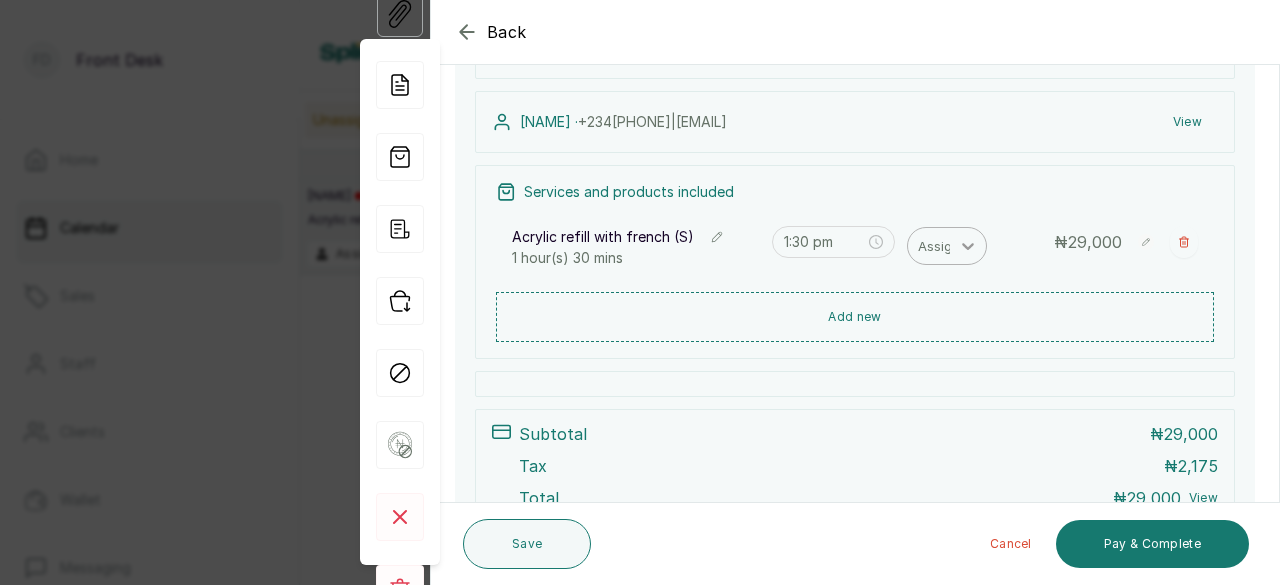 click 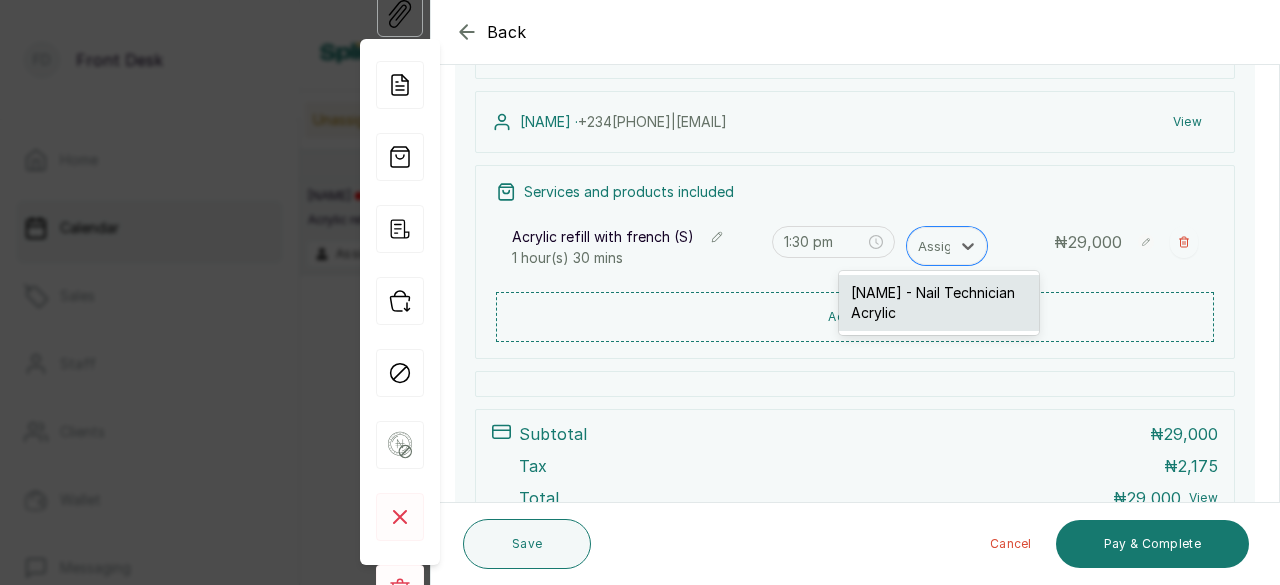 click on "[NAME] - Nail Technician Acrylic" at bounding box center (939, 303) 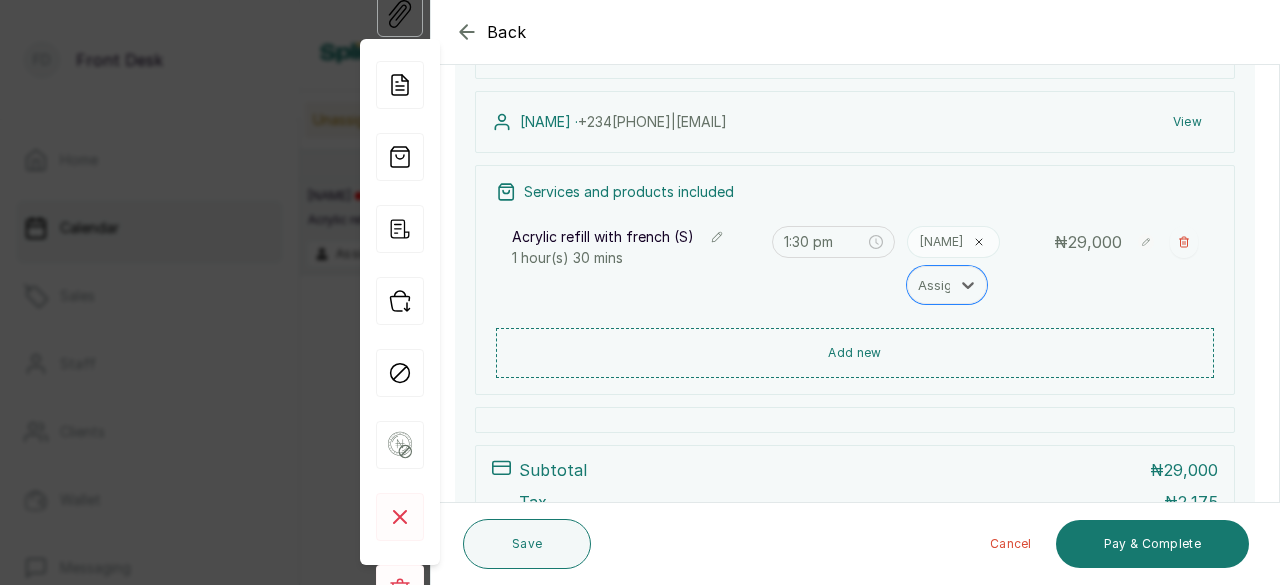 click 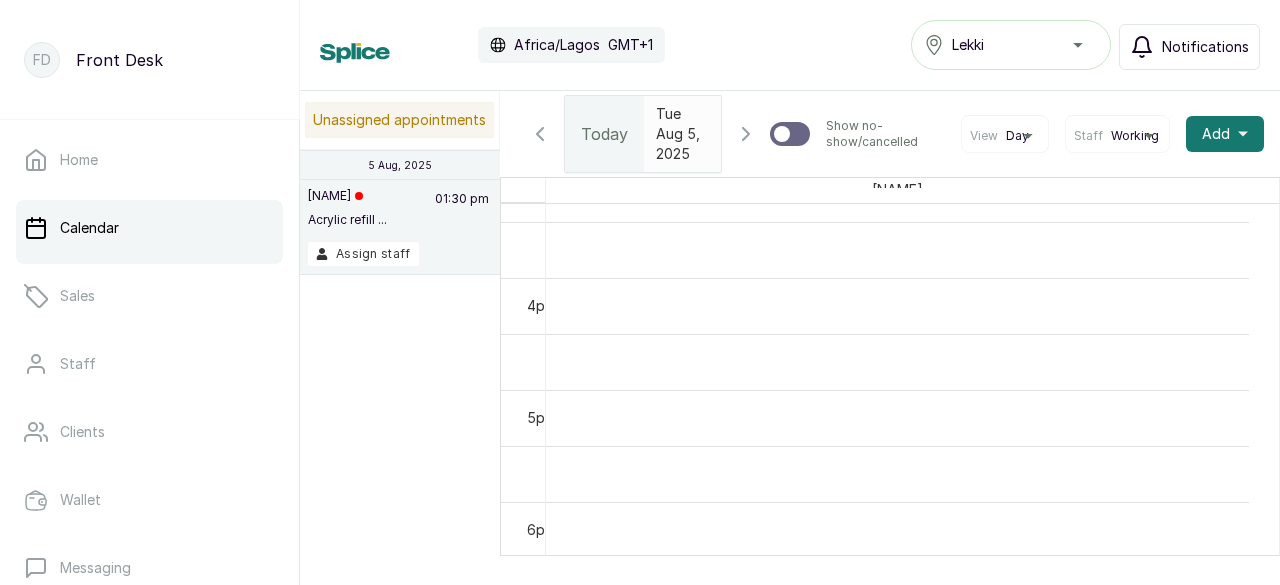 click on "Notifications" at bounding box center (1205, 47) 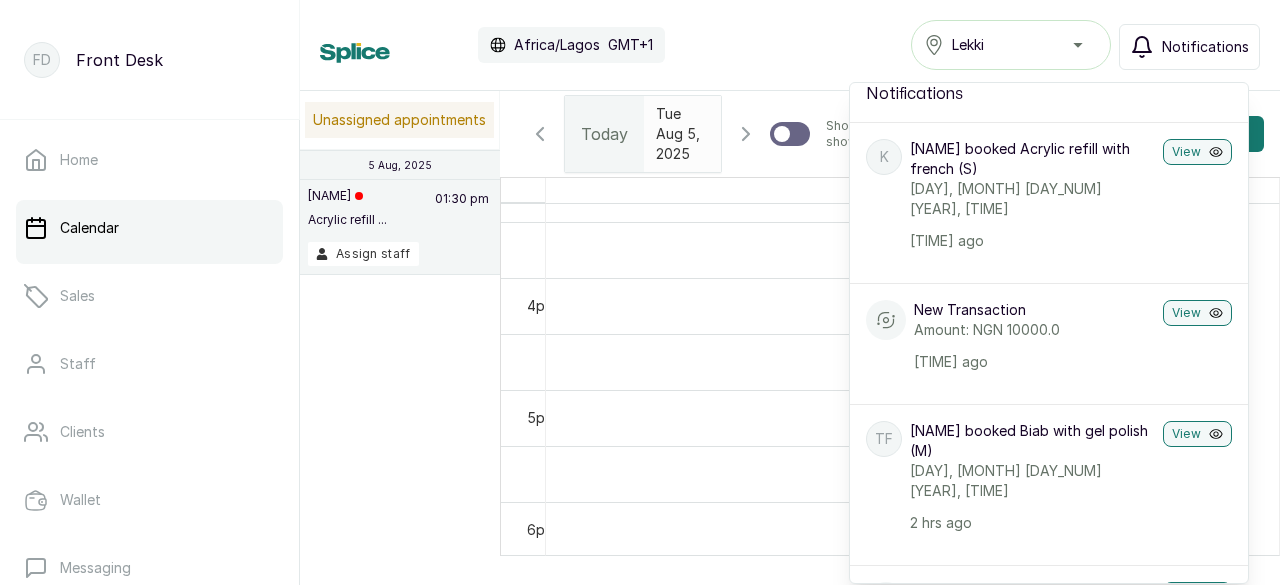 scroll, scrollTop: 0, scrollLeft: 0, axis: both 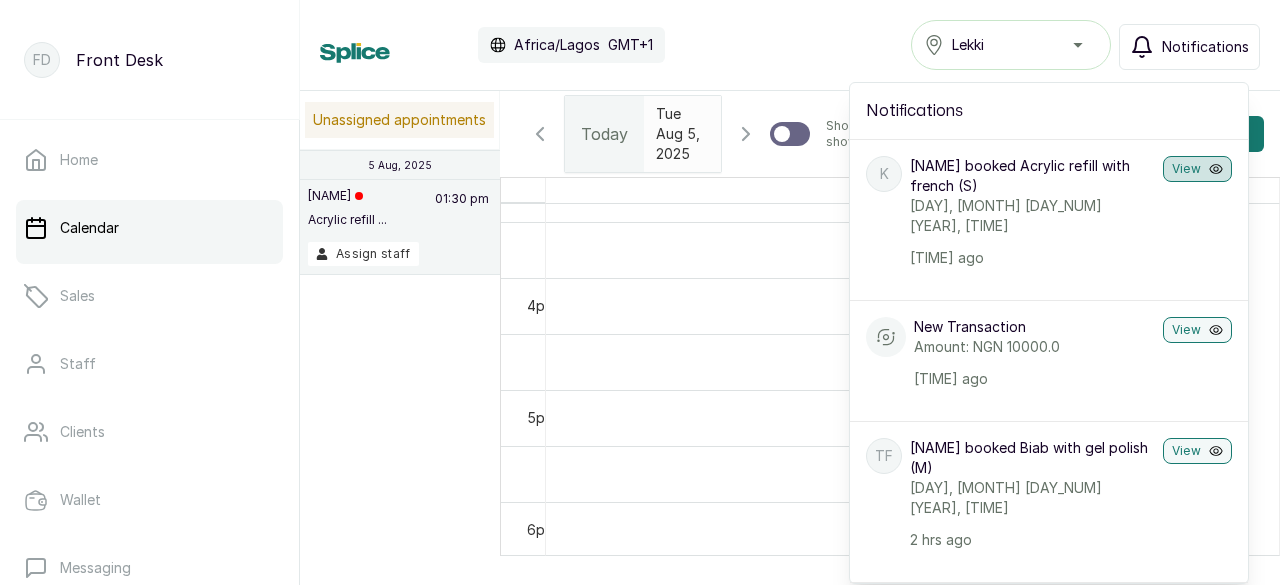 click on "View" at bounding box center [1197, 169] 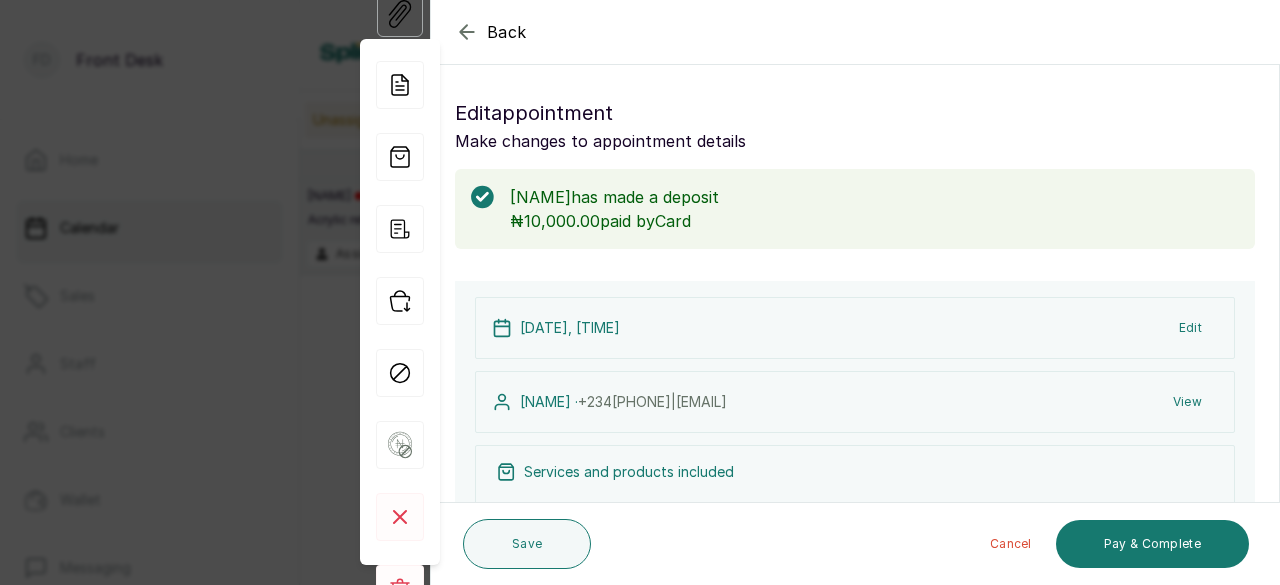 click 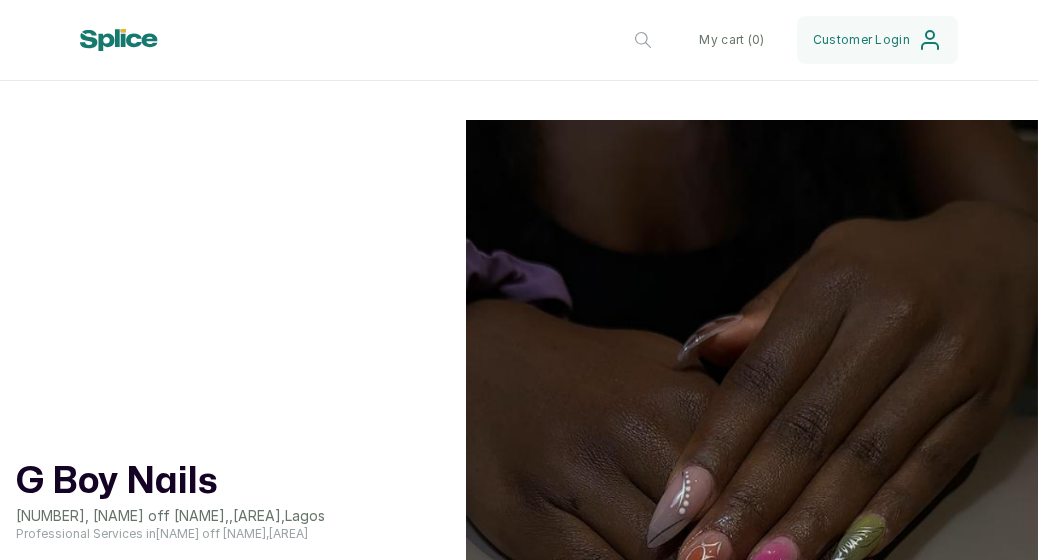 scroll, scrollTop: 0, scrollLeft: 0, axis: both 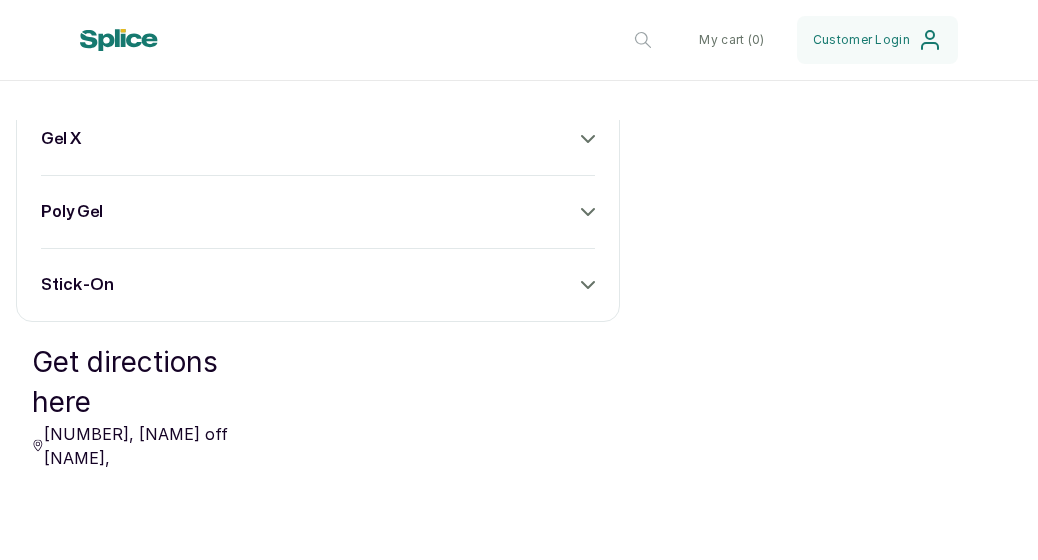 click on "poly gel" at bounding box center (318, 212) 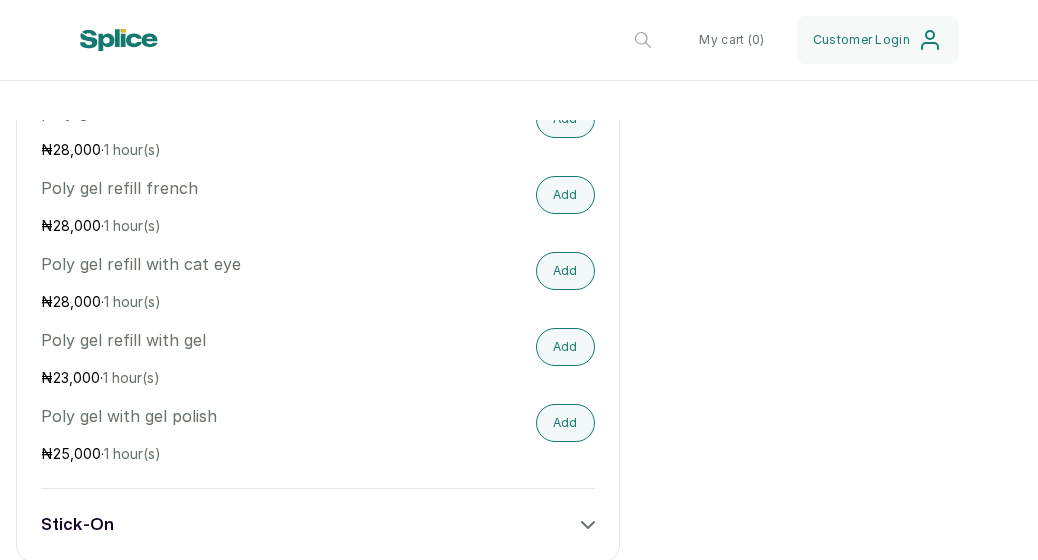 scroll, scrollTop: 2300, scrollLeft: 0, axis: vertical 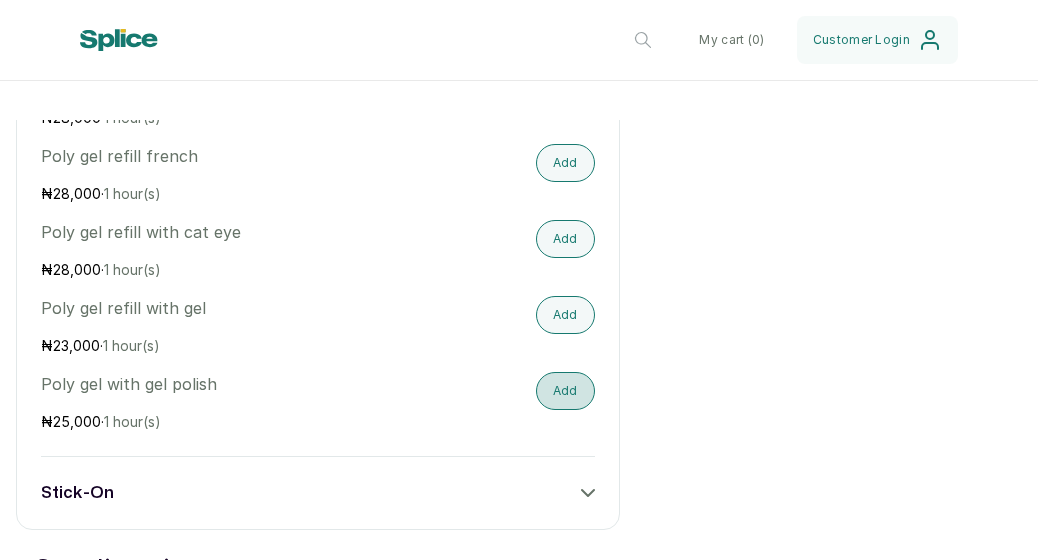 click on "Add" at bounding box center [565, 391] 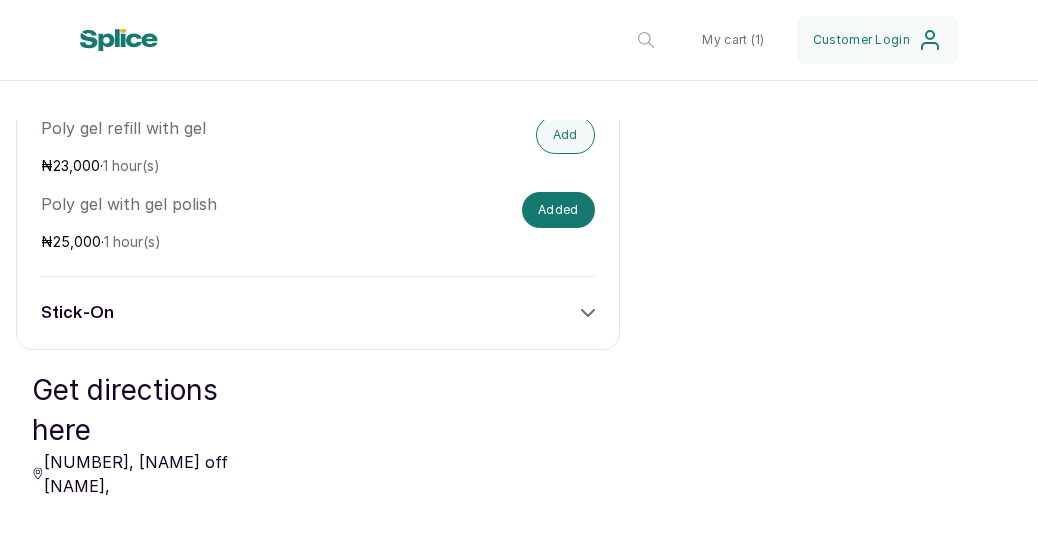 scroll, scrollTop: 2500, scrollLeft: 0, axis: vertical 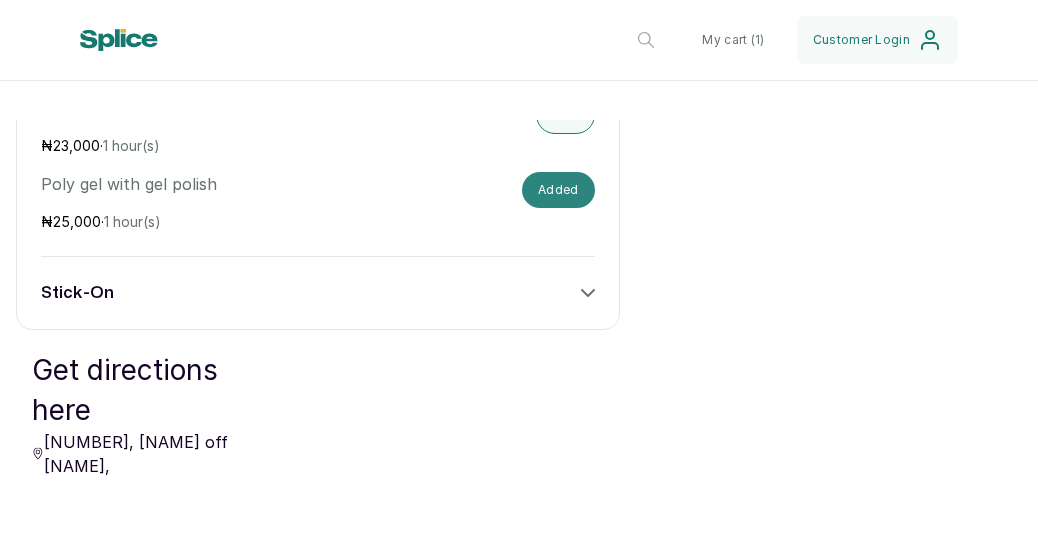 click on "Added" at bounding box center [558, 190] 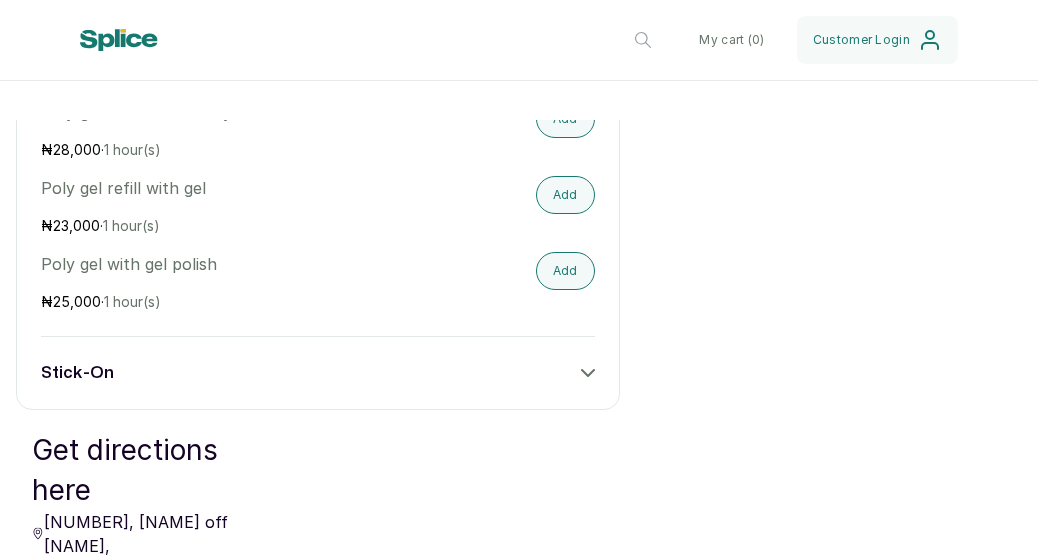 scroll, scrollTop: 2438, scrollLeft: 0, axis: vertical 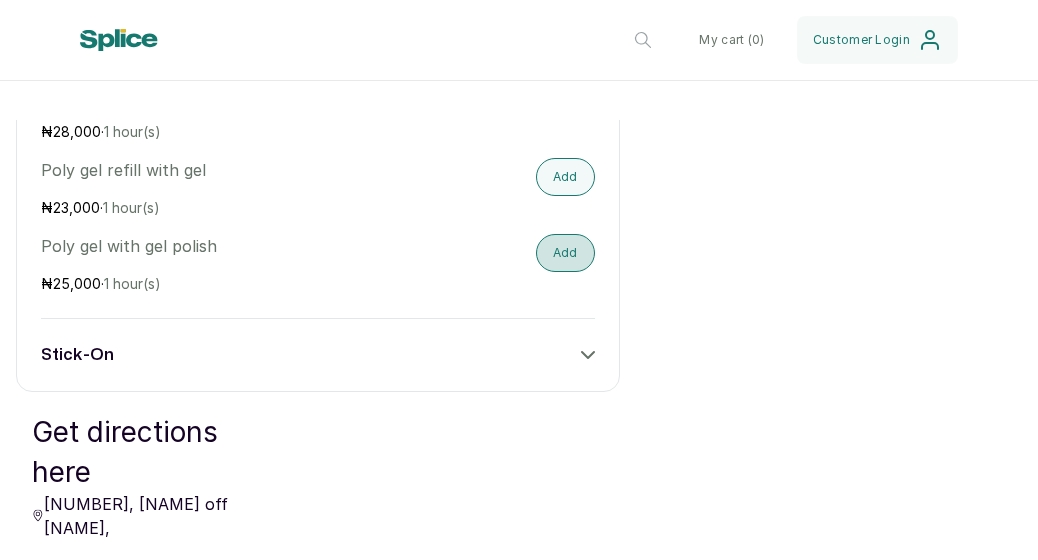 click on "Add" at bounding box center (565, 253) 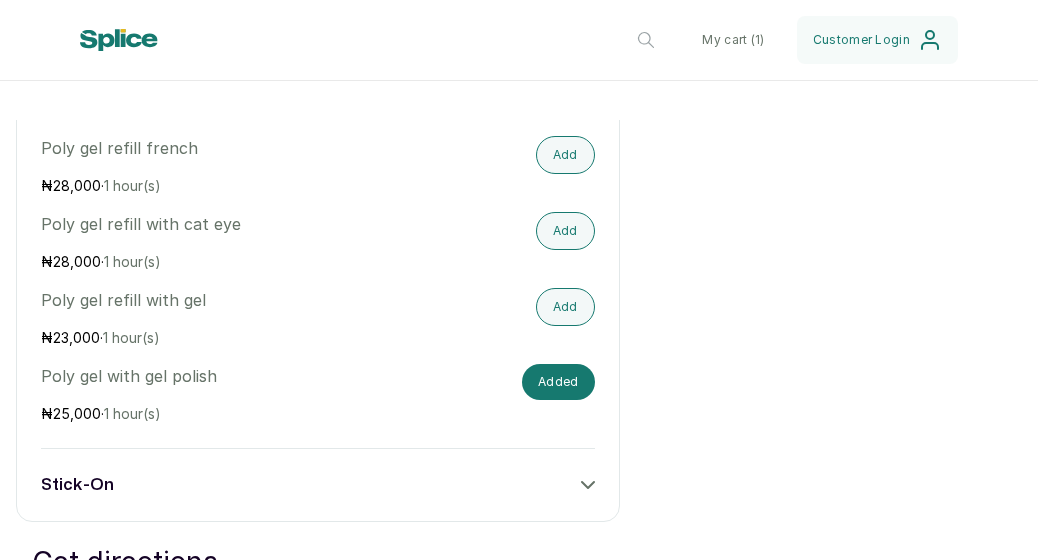 scroll, scrollTop: 2338, scrollLeft: 0, axis: vertical 